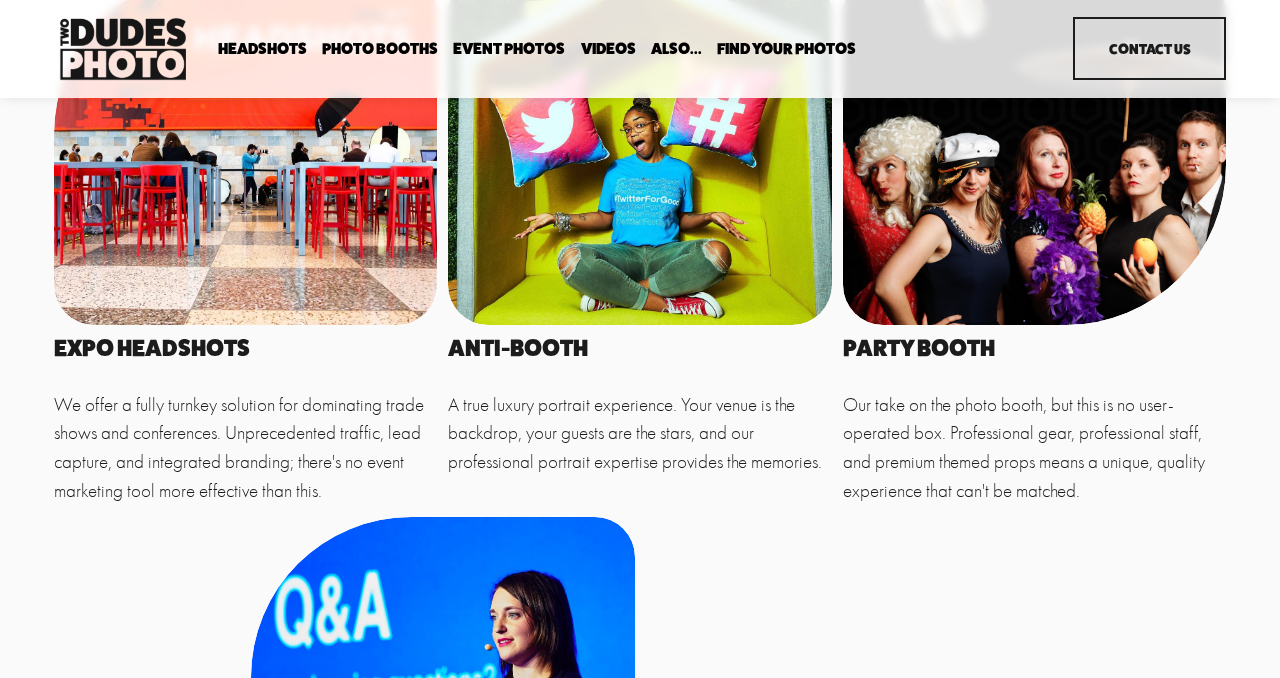 scroll, scrollTop: 927, scrollLeft: 0, axis: vertical 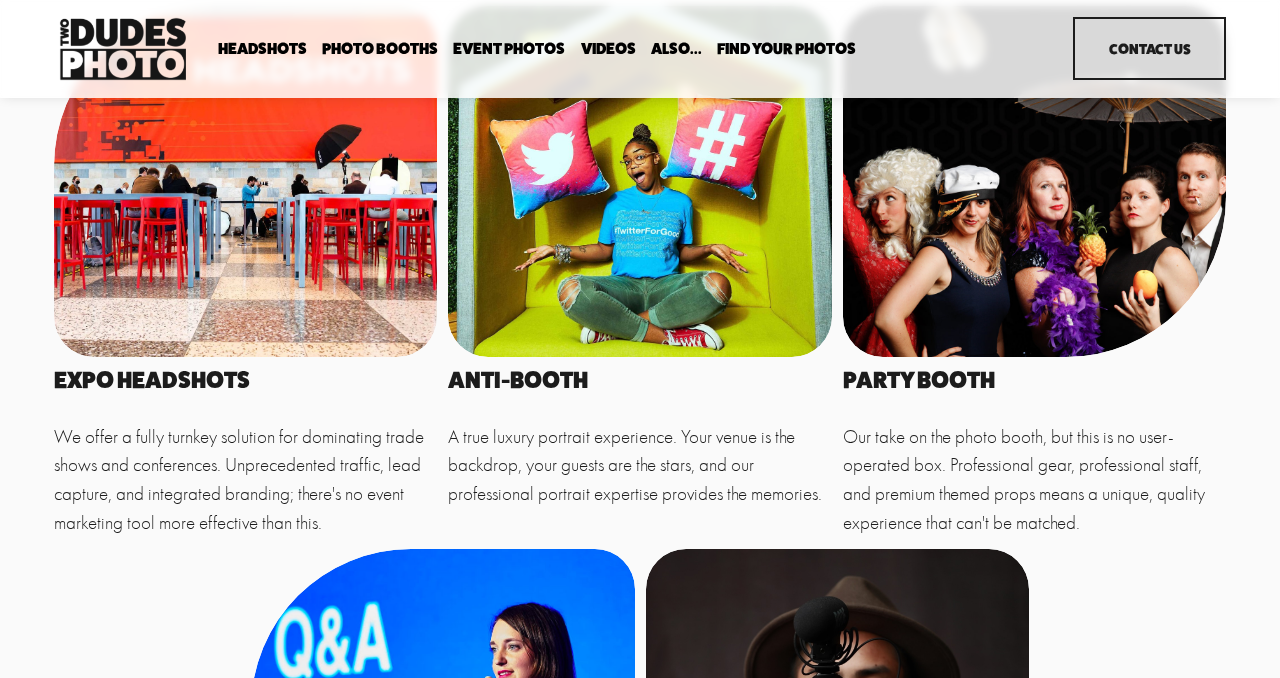 click at bounding box center (1035, 181) 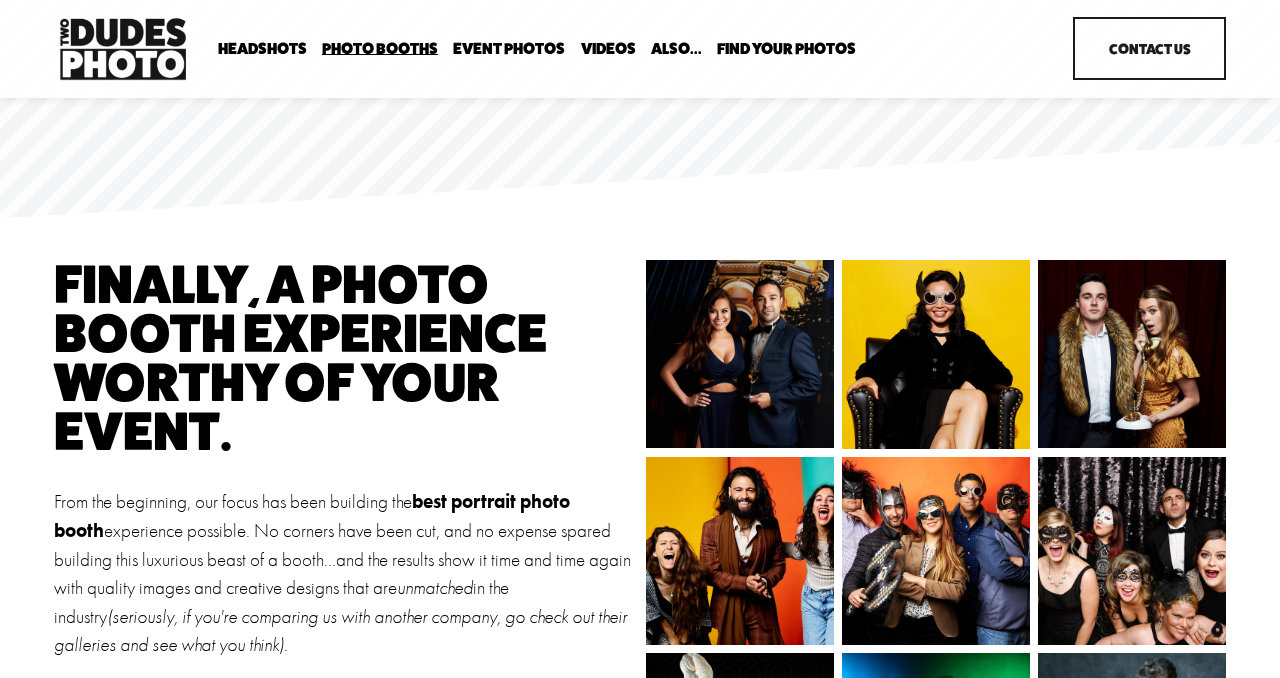 scroll, scrollTop: 0, scrollLeft: 0, axis: both 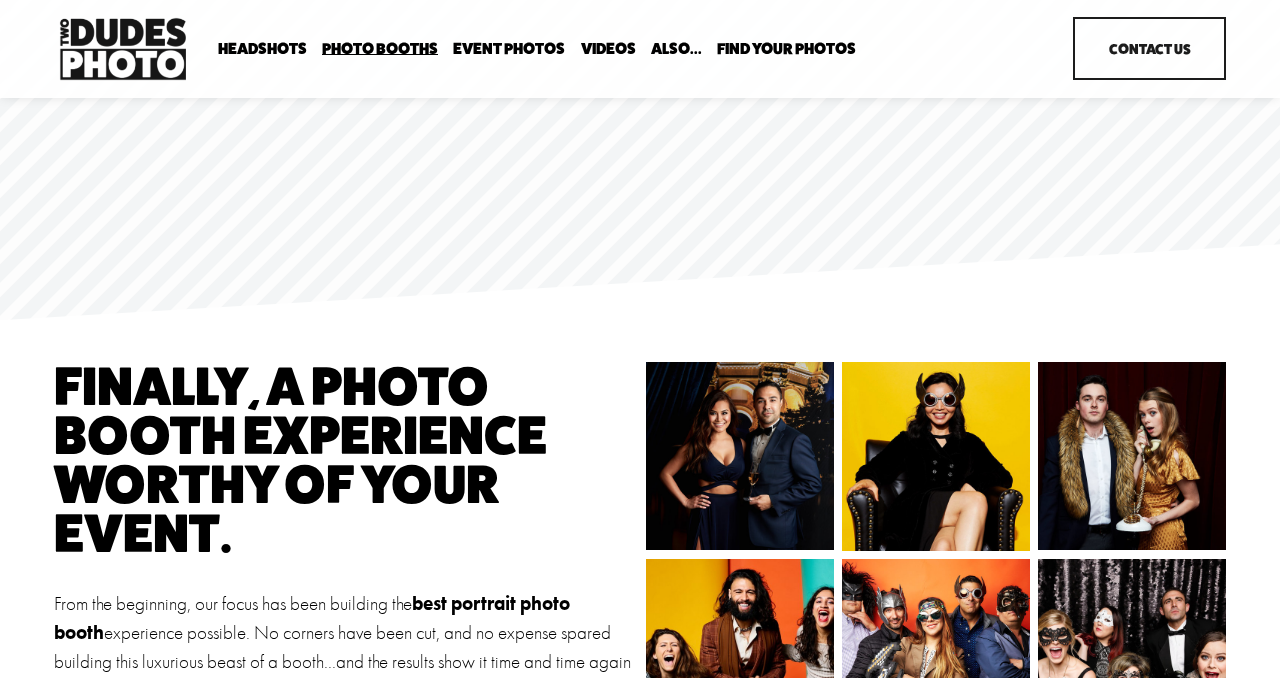 click on "Event Photos" at bounding box center [509, 48] 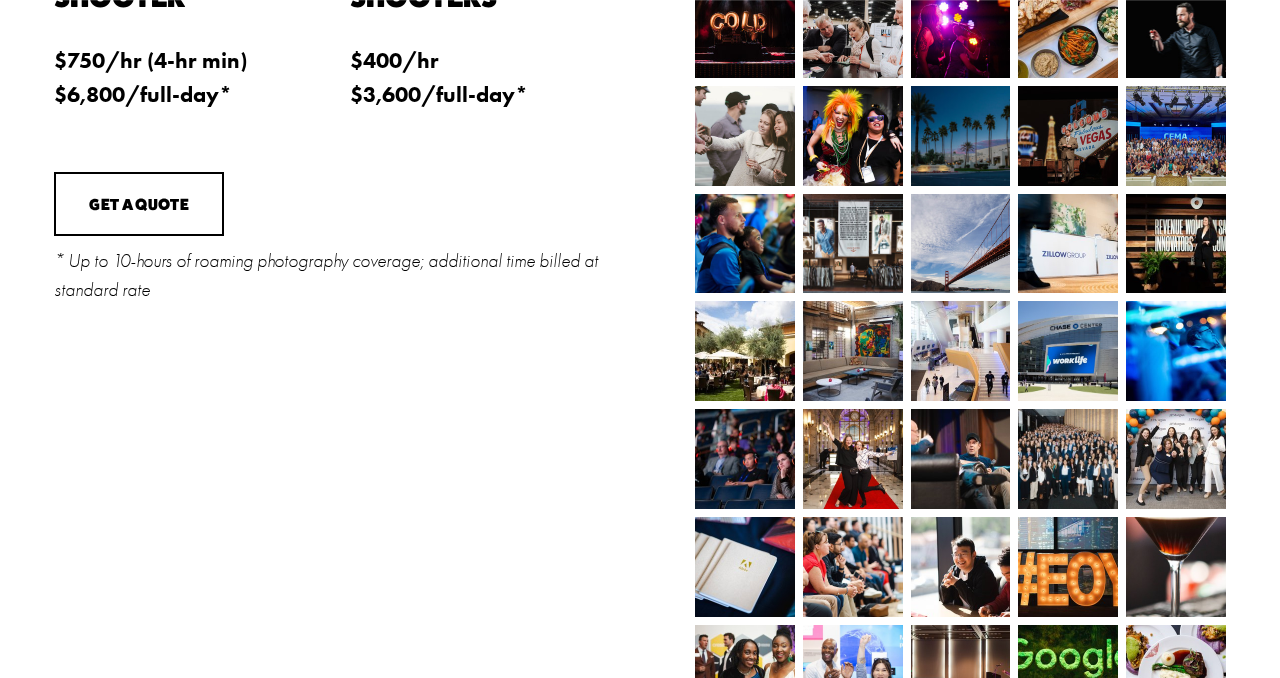 scroll, scrollTop: 0, scrollLeft: 0, axis: both 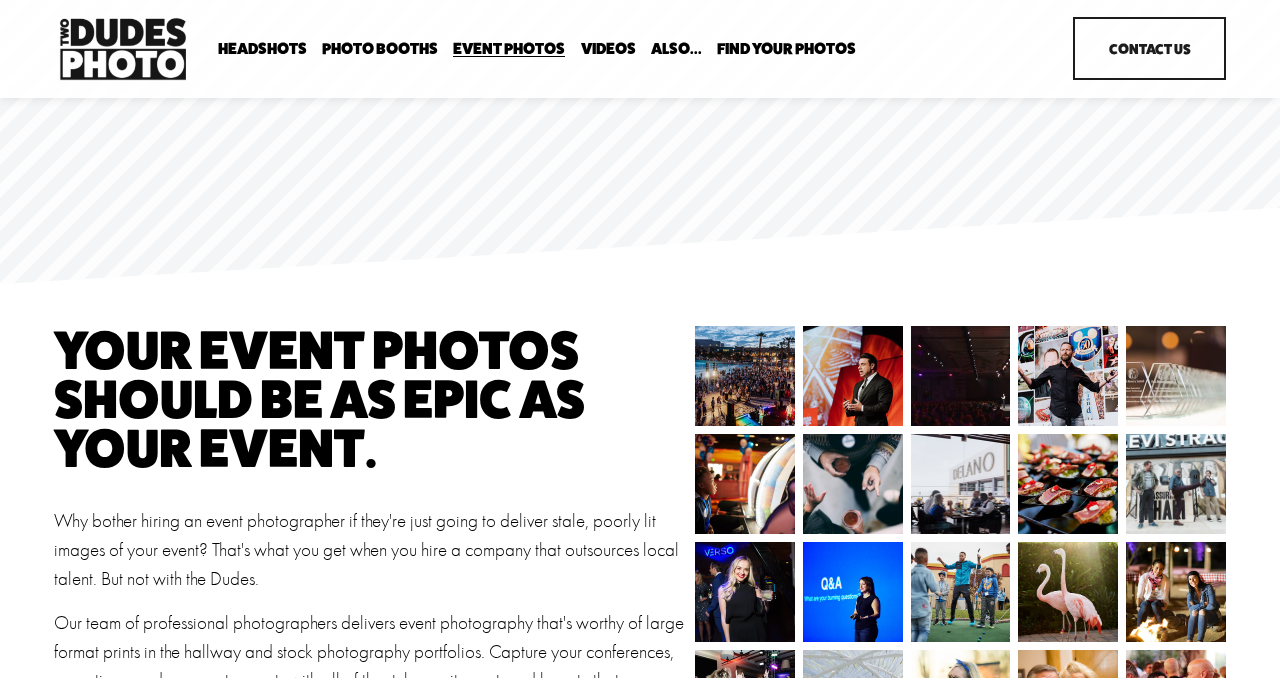 click on "Party Booth" at bounding box center (0, 0) 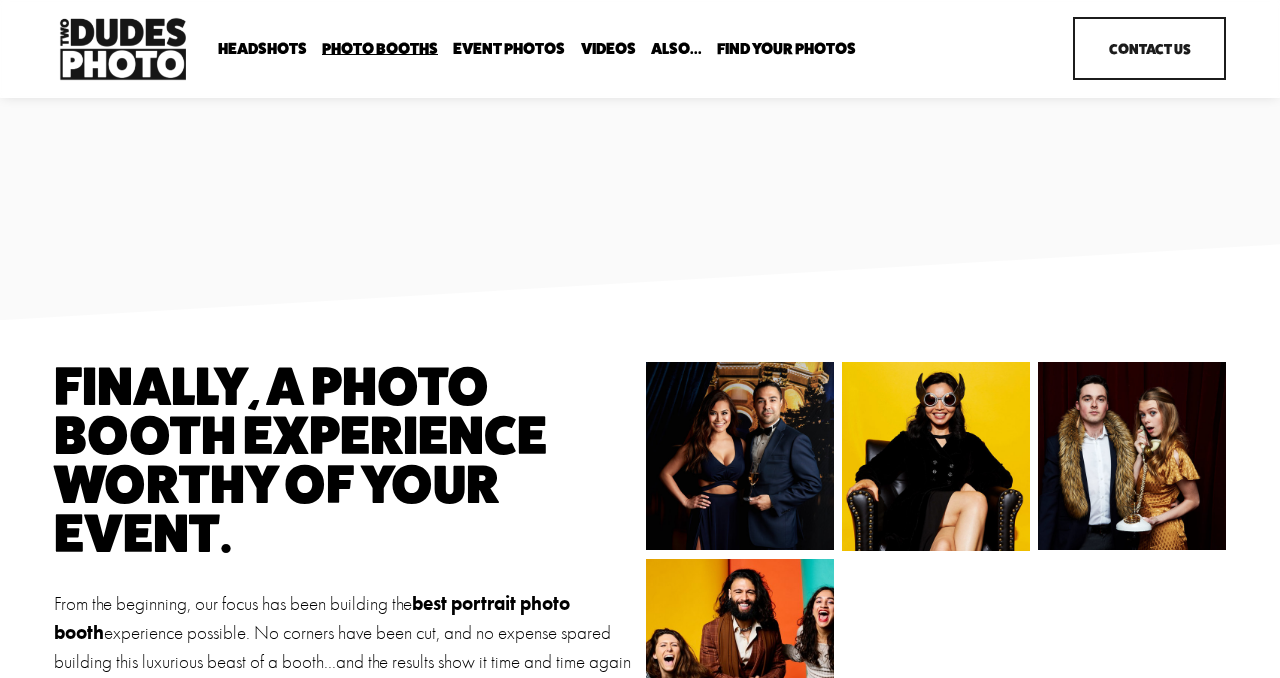 scroll, scrollTop: 0, scrollLeft: 0, axis: both 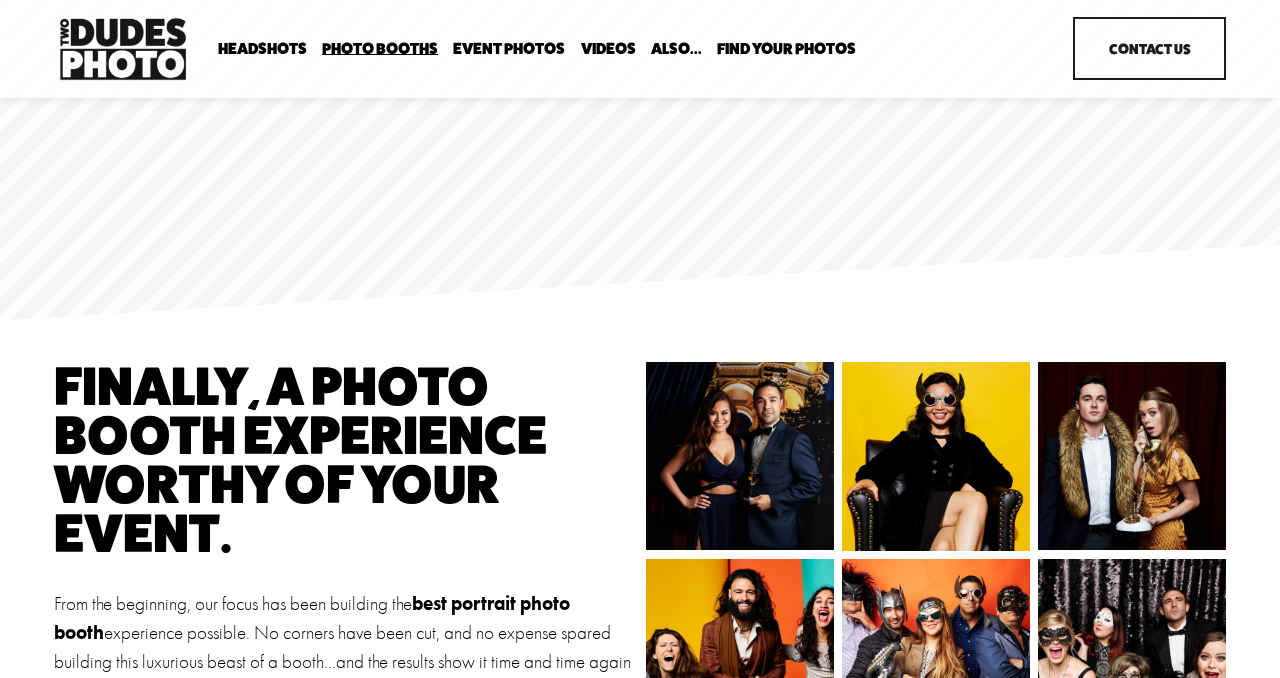 click on "Tuxedo B&W Booth" at bounding box center (0, 0) 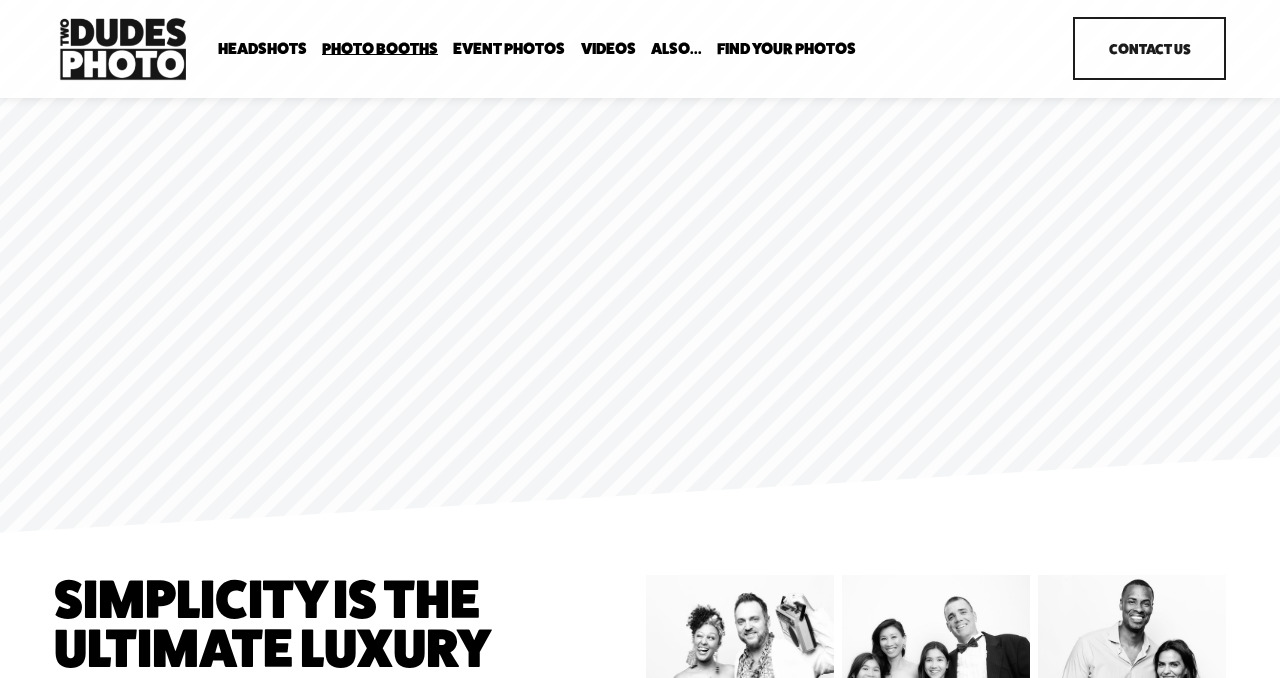 scroll, scrollTop: 0, scrollLeft: 0, axis: both 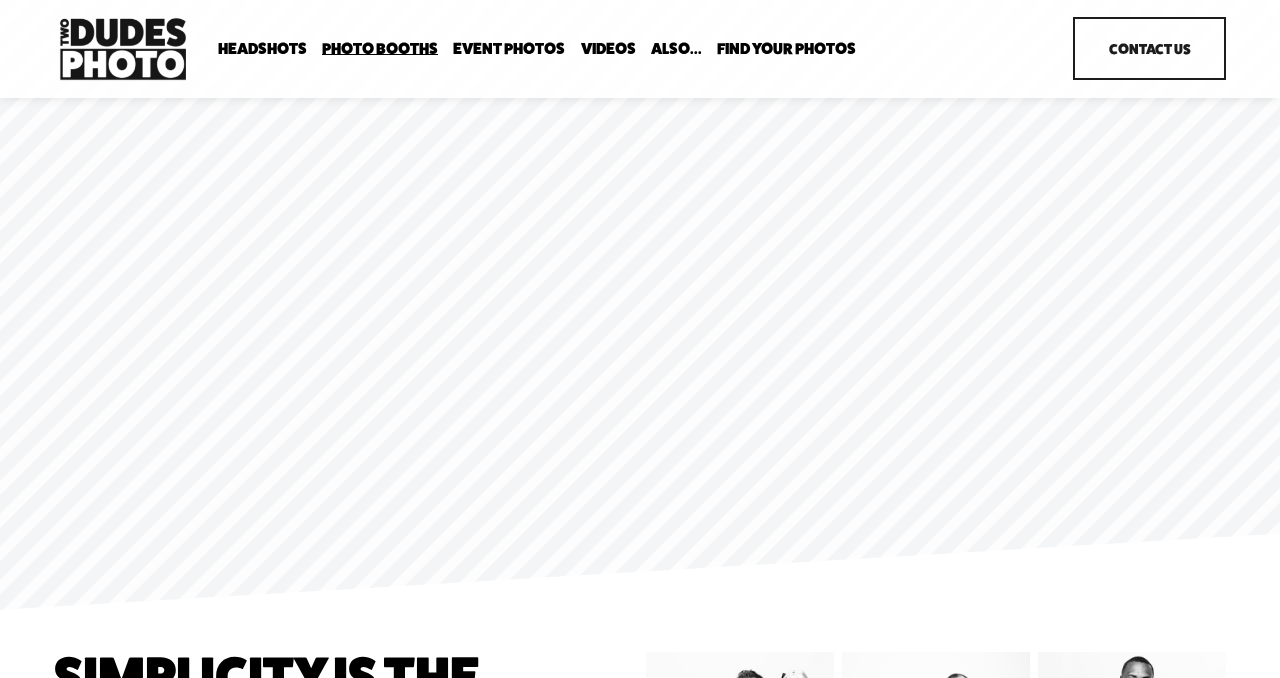 click on "Anti Booth" at bounding box center (0, 0) 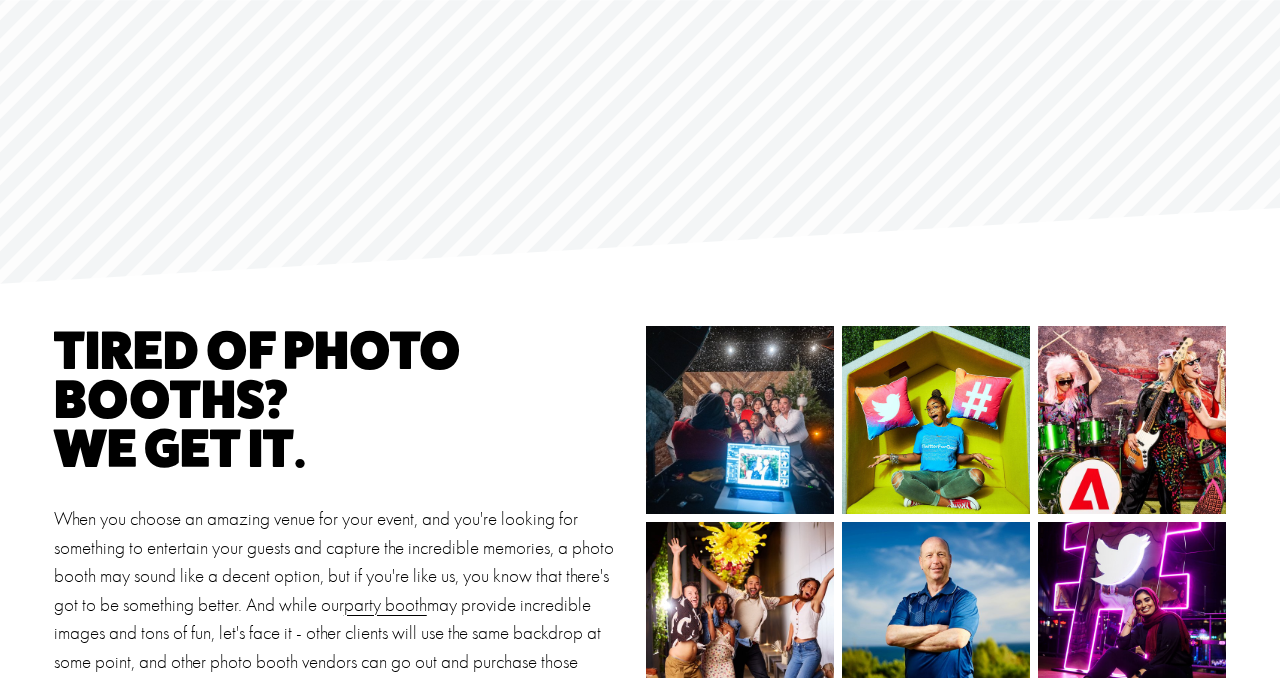 scroll, scrollTop: 0, scrollLeft: 0, axis: both 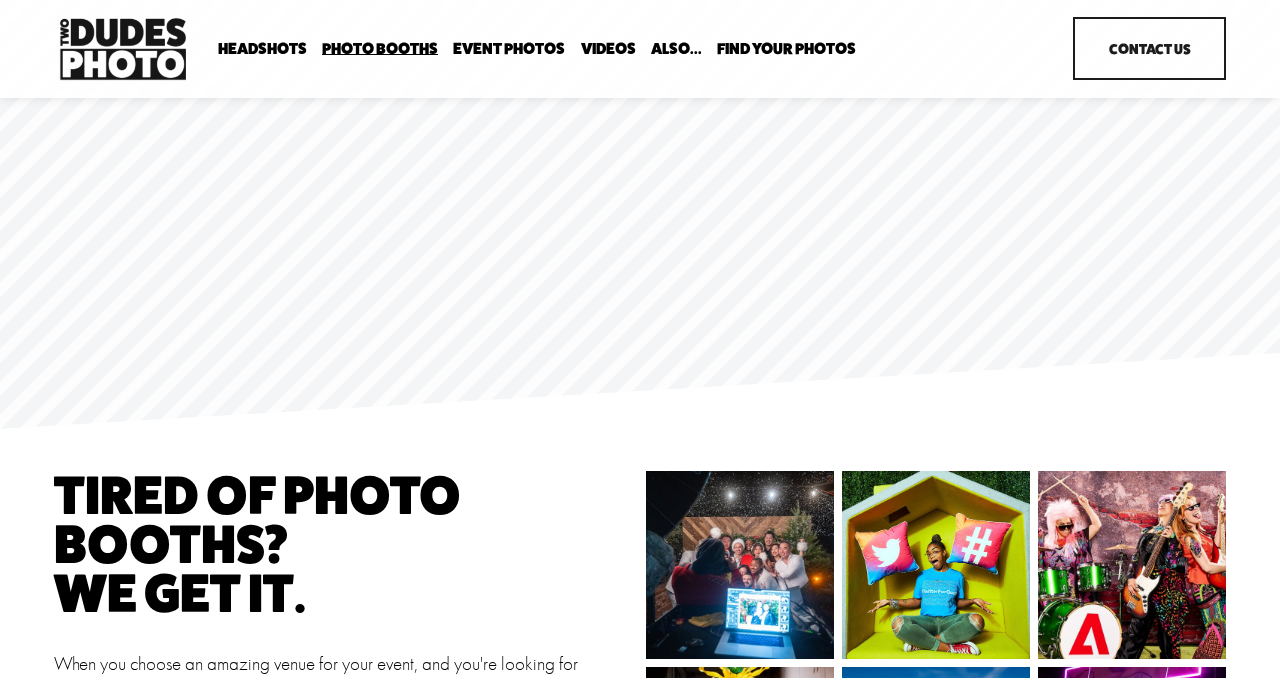 click on "Overhead Booth" at bounding box center [0, 0] 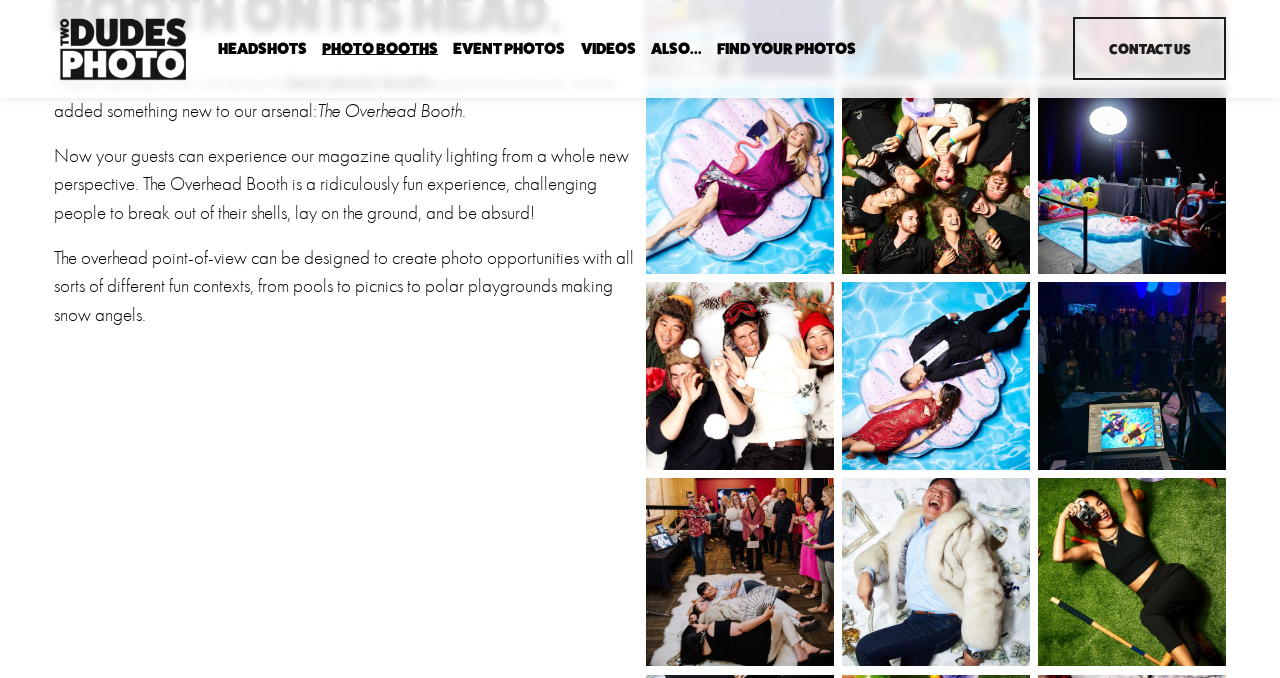 scroll, scrollTop: 0, scrollLeft: 0, axis: both 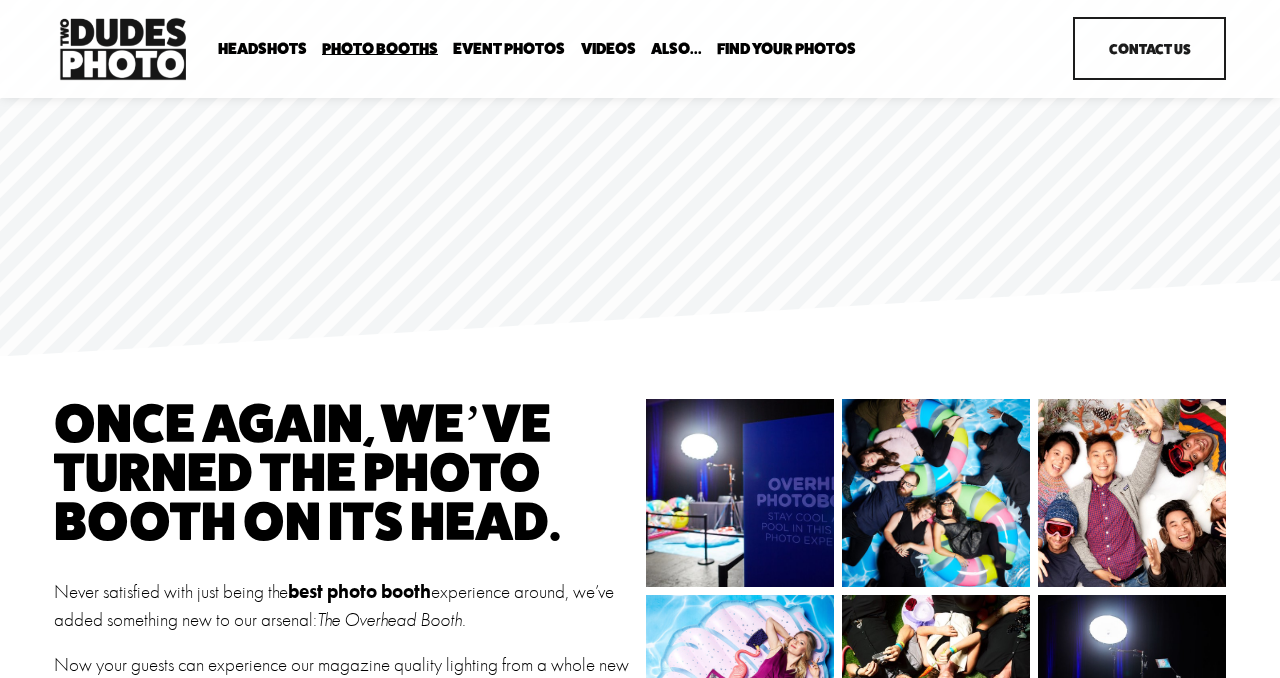 click on "Bespoke Booth" at bounding box center [0, 0] 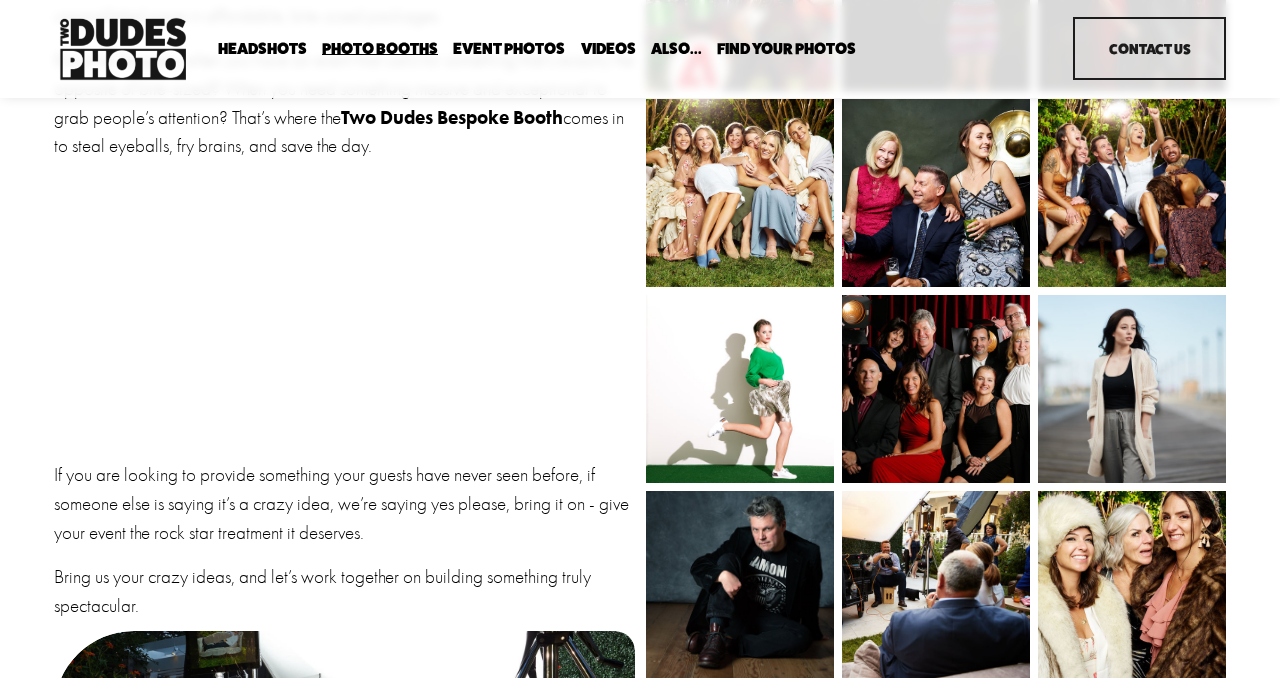 scroll, scrollTop: 0, scrollLeft: 0, axis: both 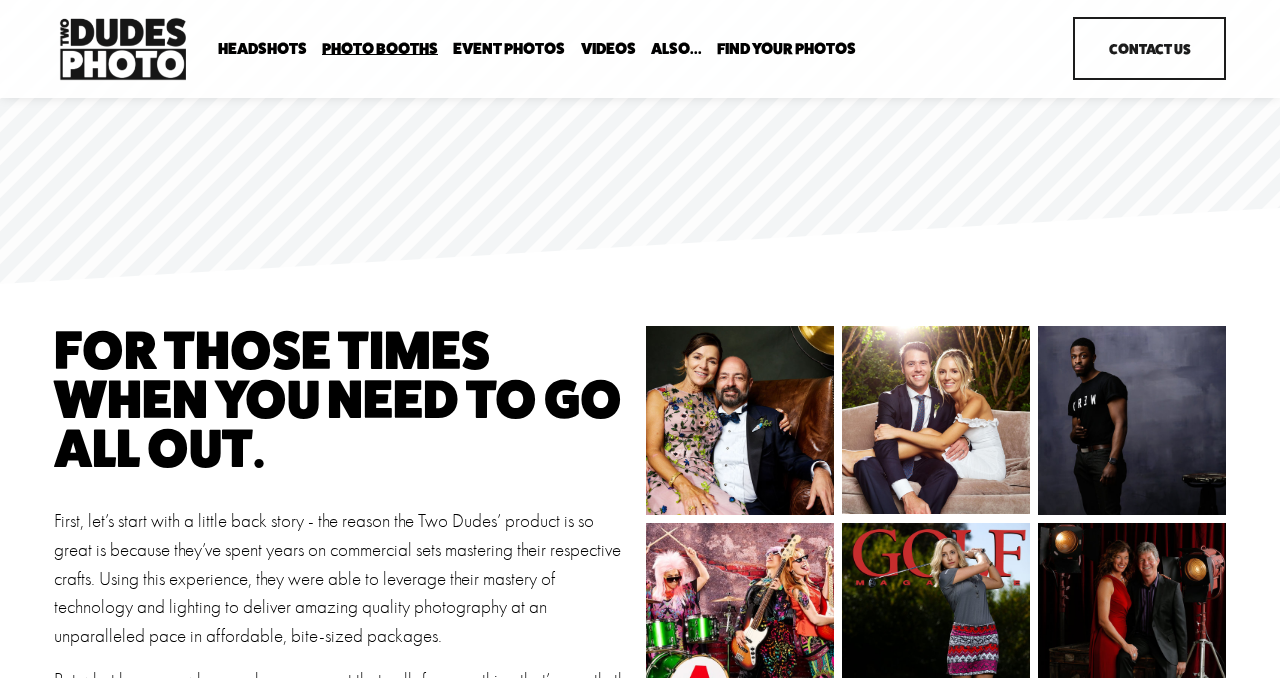 click on "Event Photos" at bounding box center [509, 48] 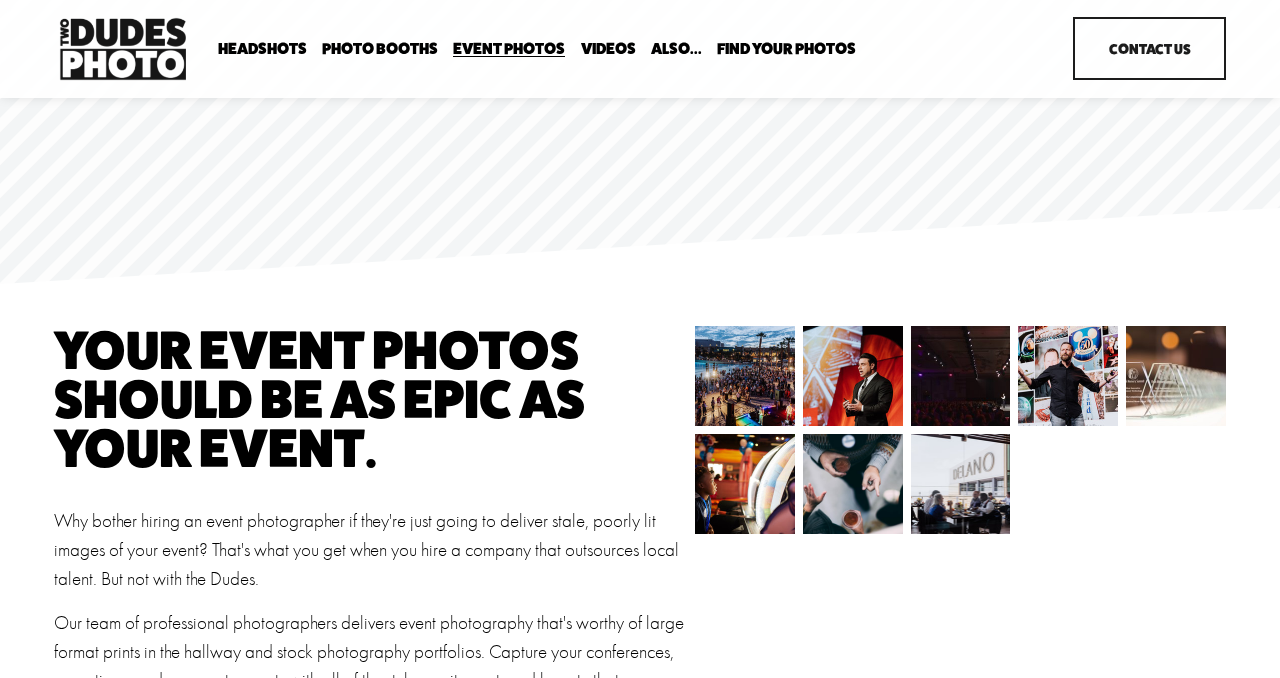 scroll, scrollTop: 0, scrollLeft: 0, axis: both 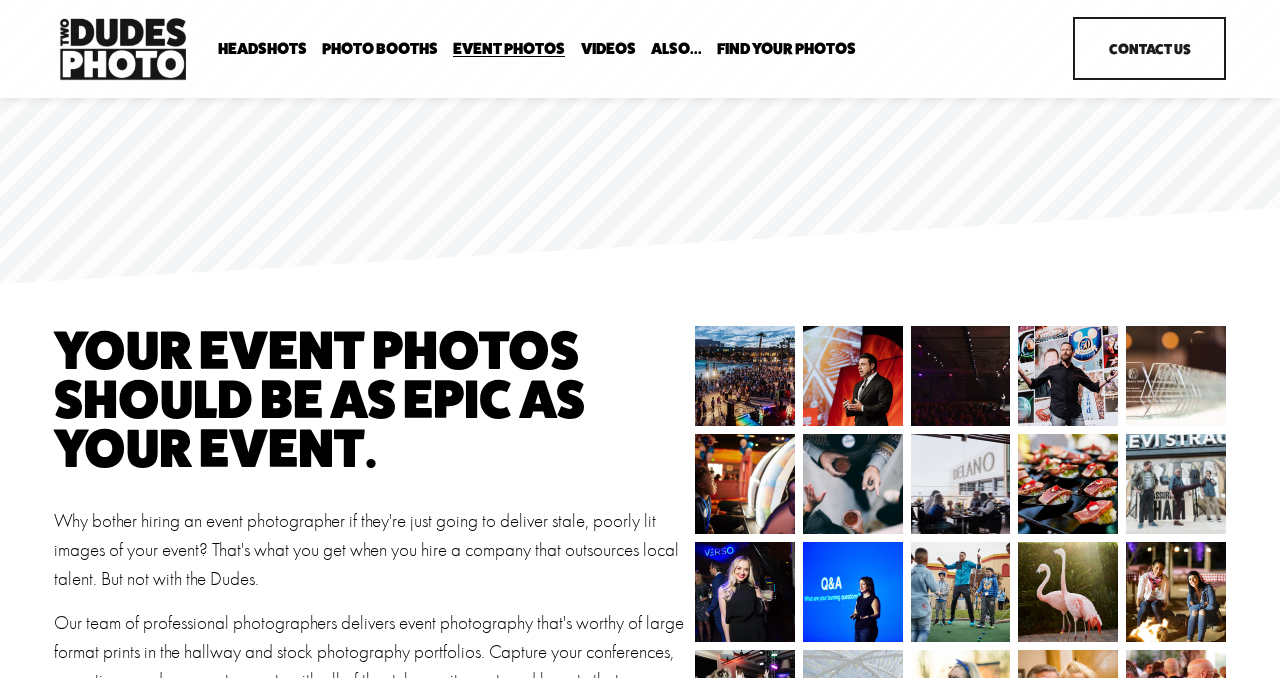 click on "Headshots
Expo Headshots
In Your Office
Executive / VIP Portraits
Drop-In Headshot Sessions
Photo Booths" at bounding box center (633, 49) 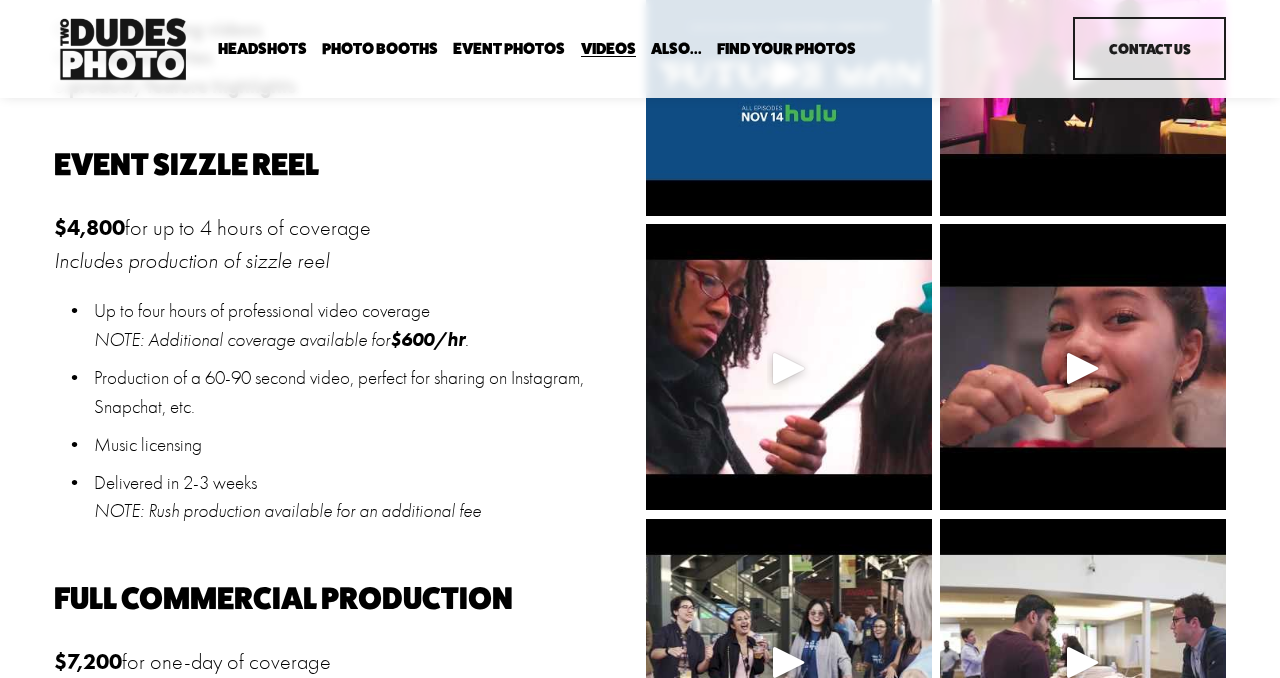 scroll, scrollTop: 988, scrollLeft: 0, axis: vertical 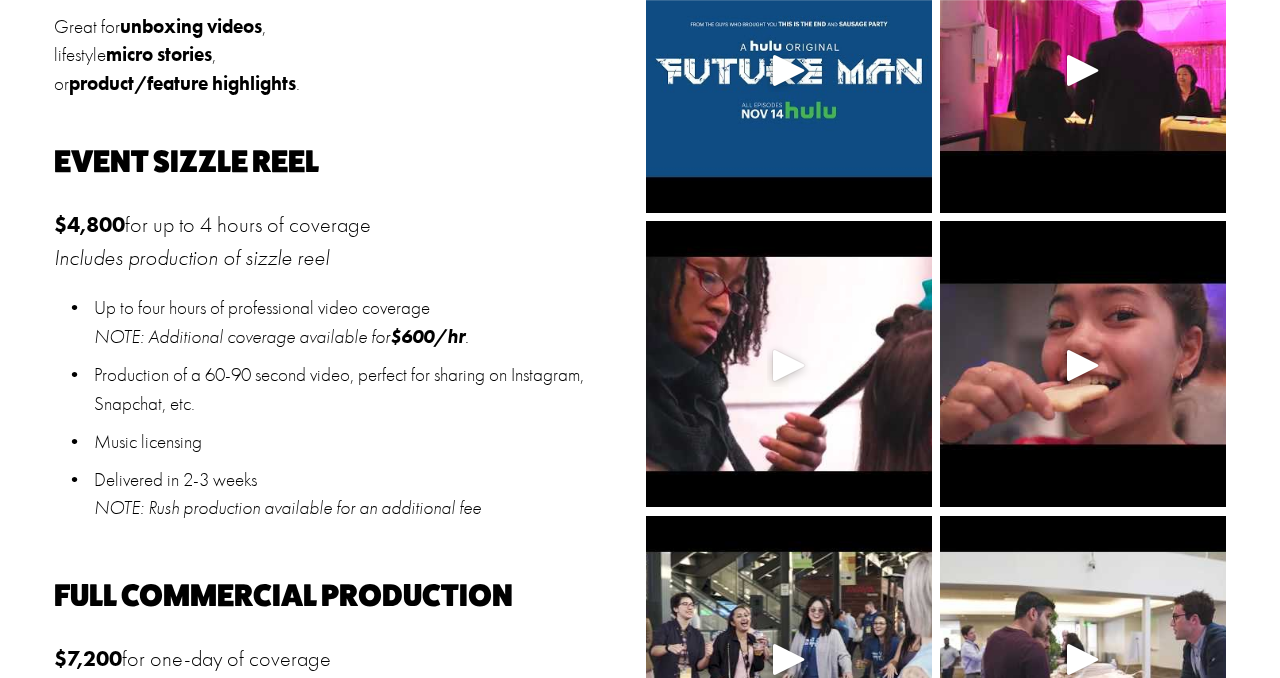click at bounding box center [789, 365] 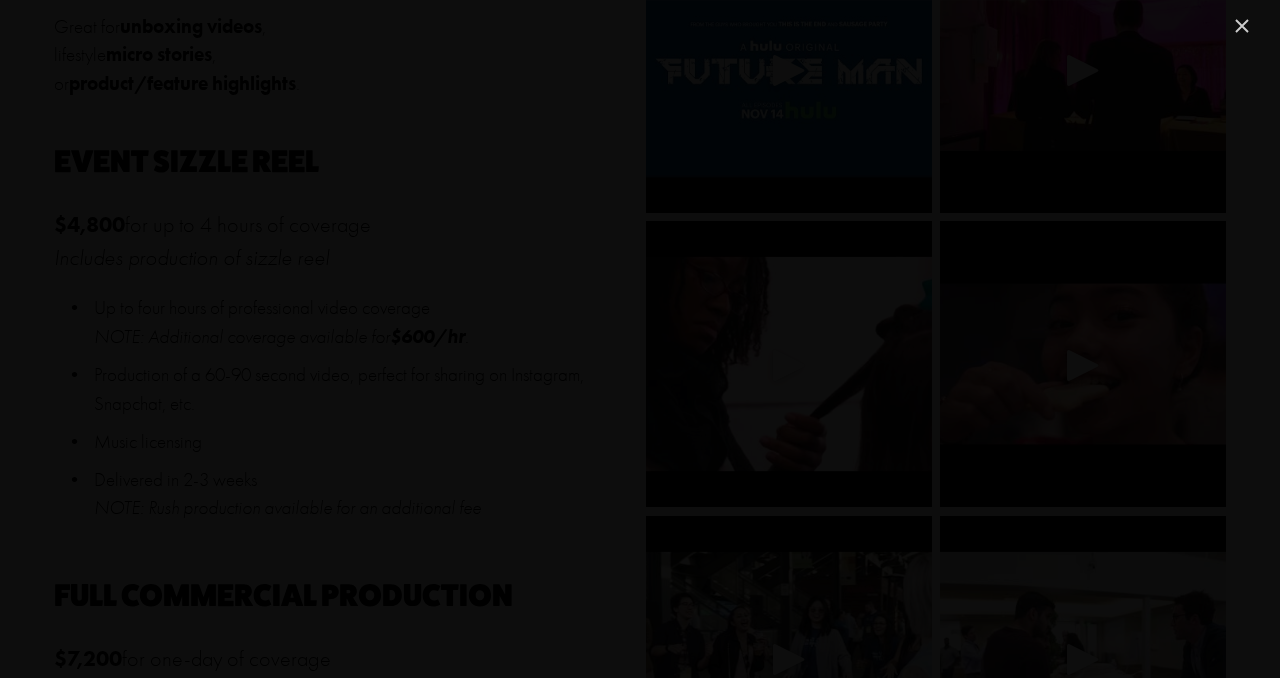 click at bounding box center (1242, 26) 